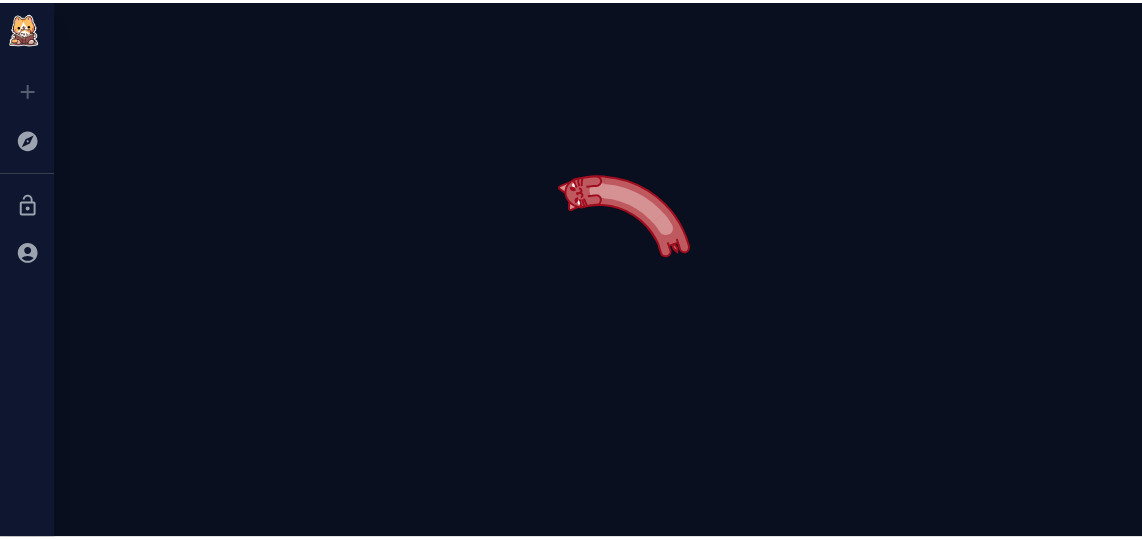 scroll, scrollTop: 0, scrollLeft: 0, axis: both 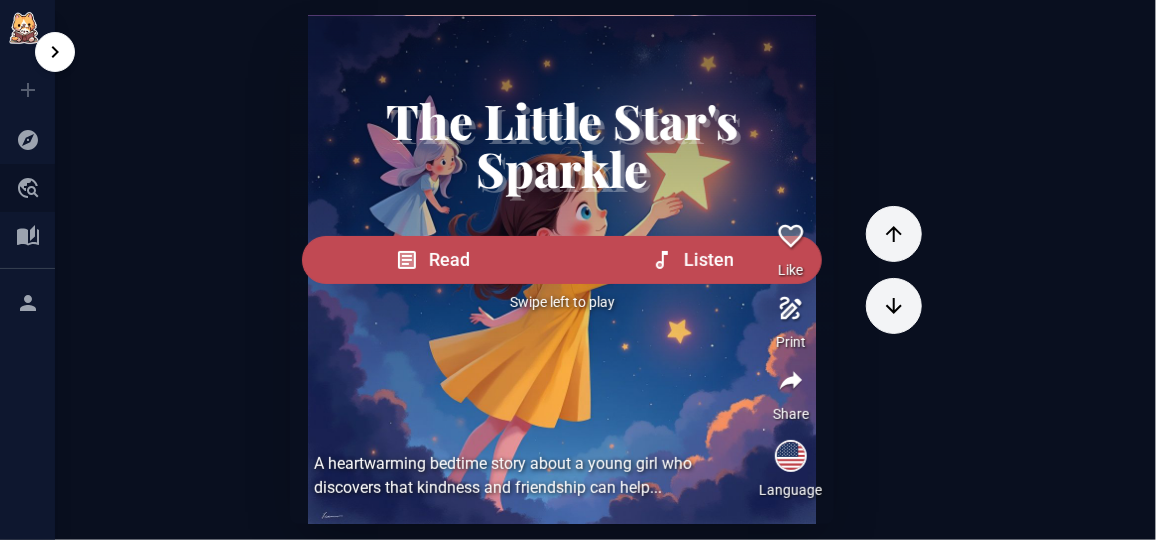 click 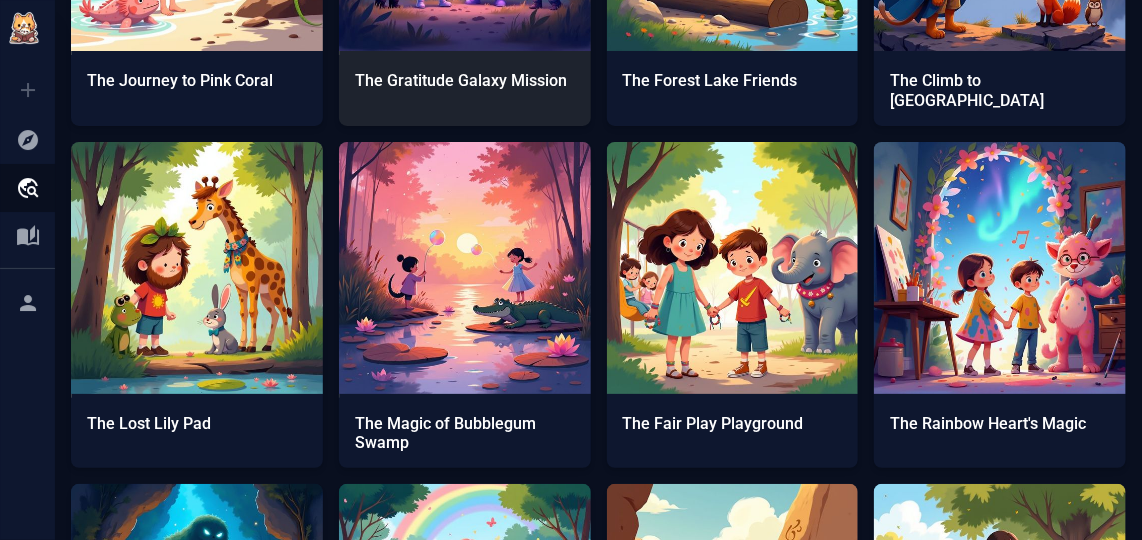 scroll, scrollTop: 2636, scrollLeft: 0, axis: vertical 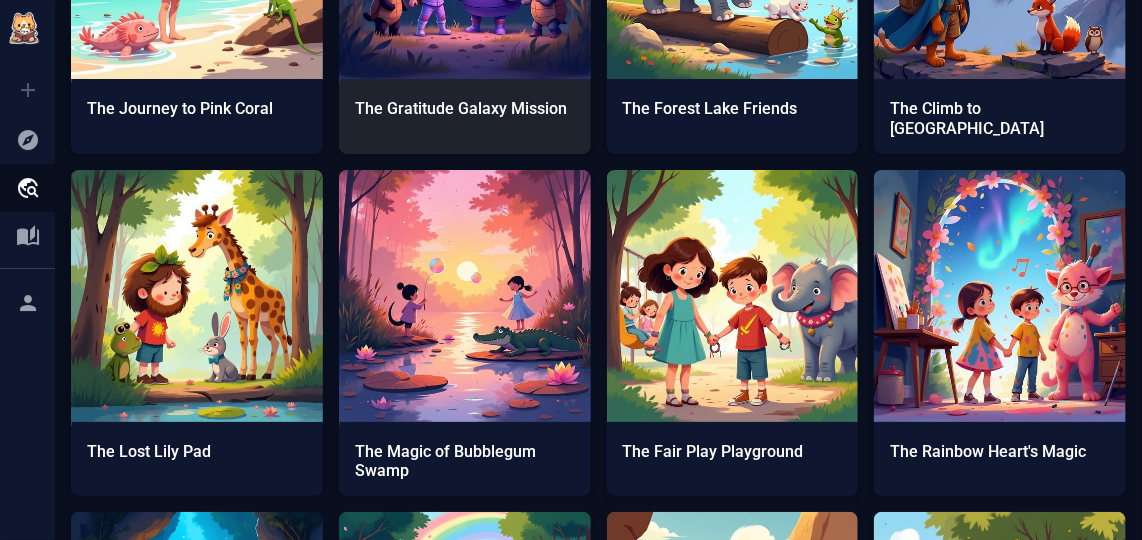 click at bounding box center [465, 296] 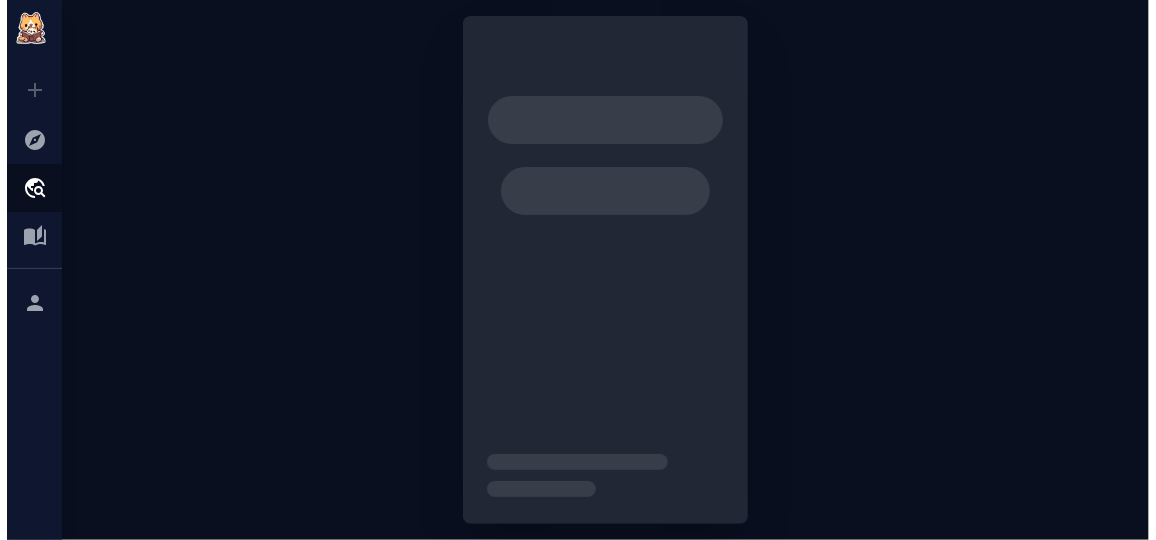 scroll, scrollTop: 0, scrollLeft: 0, axis: both 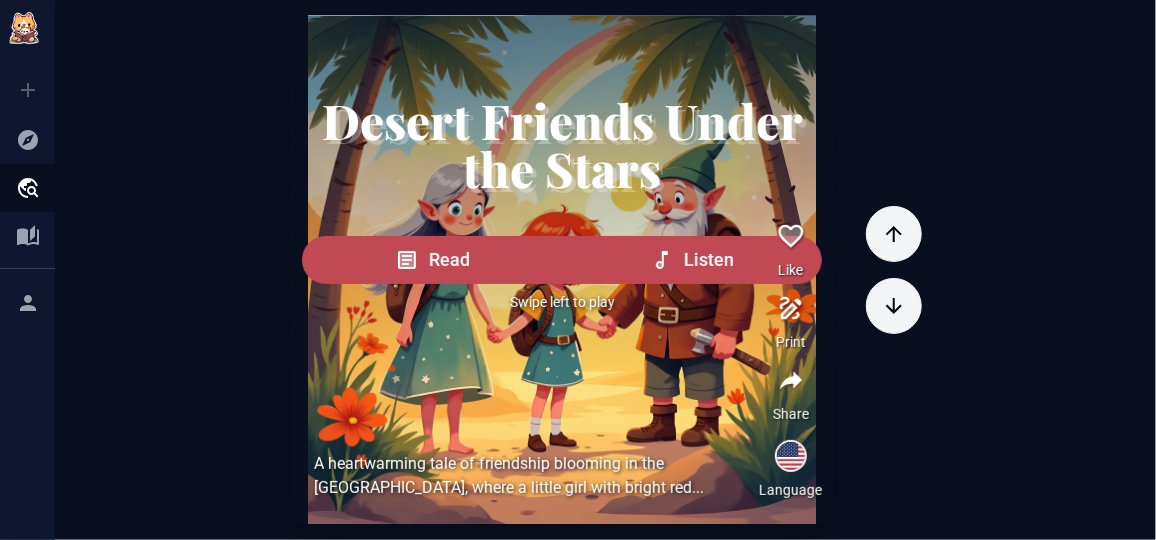 click on "The Magic of Bubblegum Swamp Read Listen Swipe left to play In a whimsical swamp where the water sparkles like pink lemonade, three unlikely friends discover th ...  Like Print Share Language The Flying Dream Read Listen Swipe left to play A heartwarming tale of friendship between a little girl with bouncing brown curls and a gentle panda ...  Like Print Share Language The Heart-Shaped Treehouse in [GEOGRAPHIC_DATA] Read Listen Swipe left to play In a magical swamp where the air smells like candy, a little girl with bright red pigtails makes won ...  Like Print Share Language Desert Friends Under the Stars Read Listen Swipe left to play A heartwarming tale of friendship blooming in the [GEOGRAPHIC_DATA], where a little girl with bright red ...  Like Print Share Language The Colorful City Canvas Read Listen Swipe left to play When a young artist and her playful dog accidentally create art with spilled paint, they embark on a ...  Like Print Share Language The Golden Key in the Enchanted Forest Read Listen ...  Like" at bounding box center [605, 270] 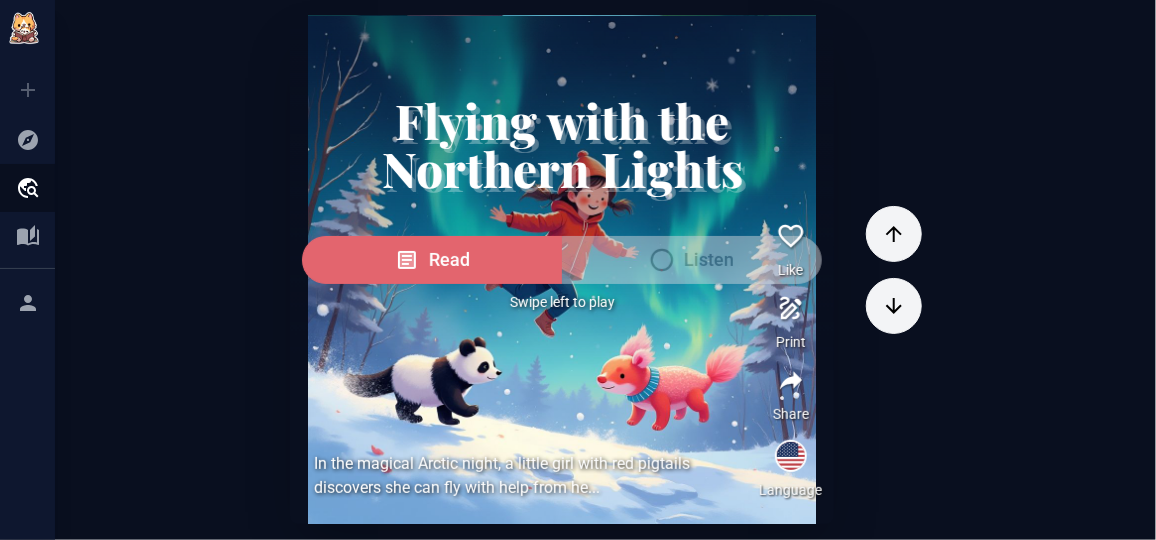 click on "Read" at bounding box center (449, 260) 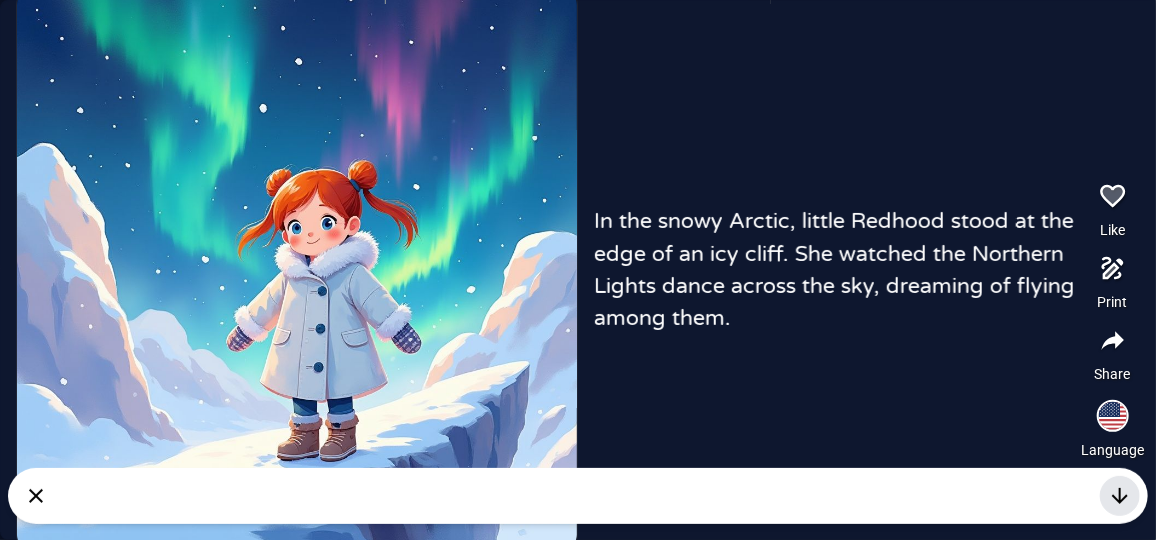 click 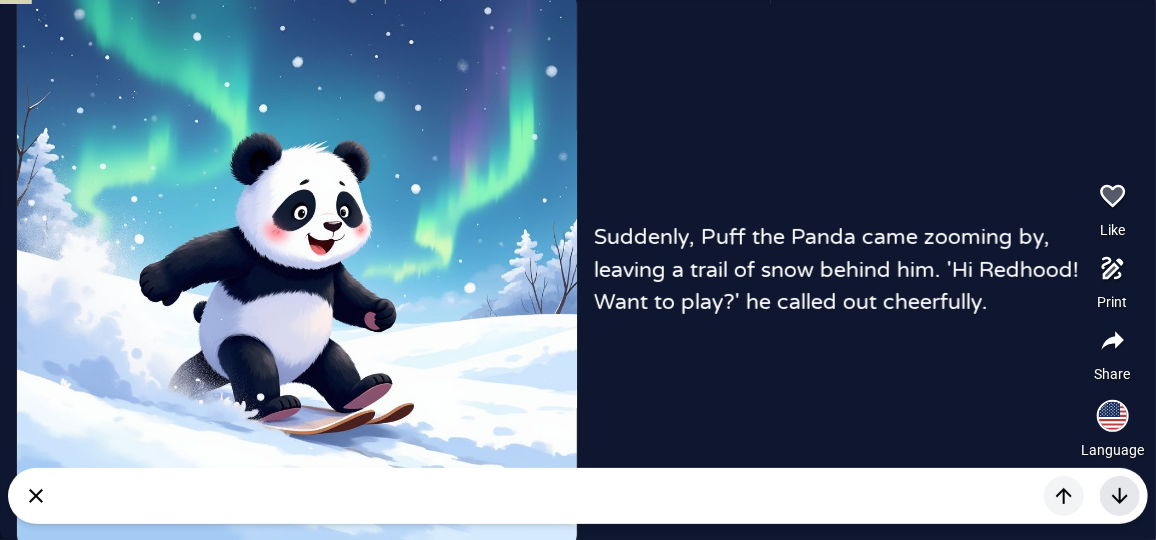 click 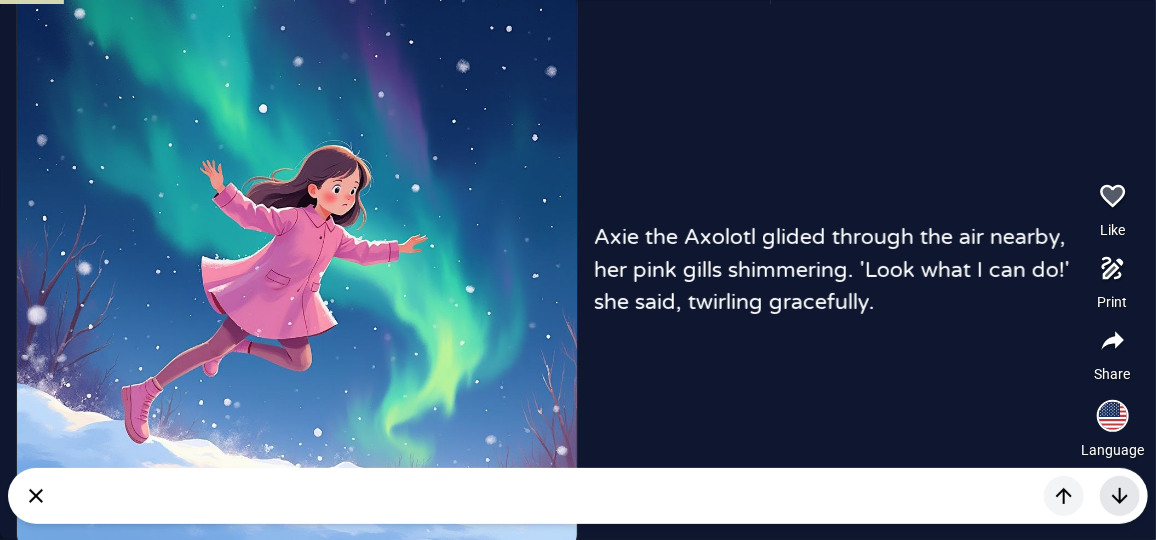 click 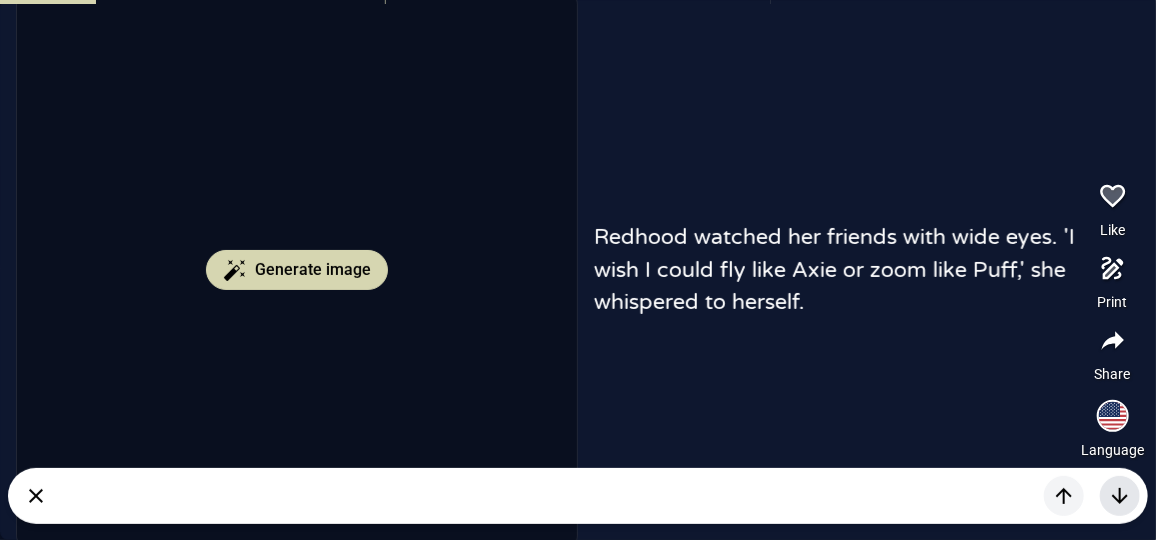 click 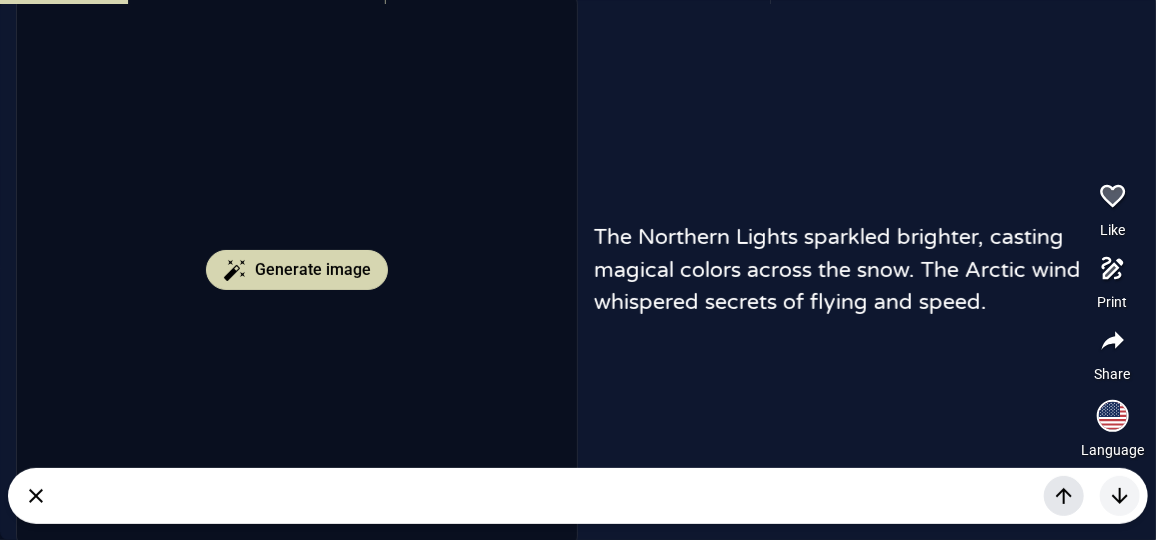 click 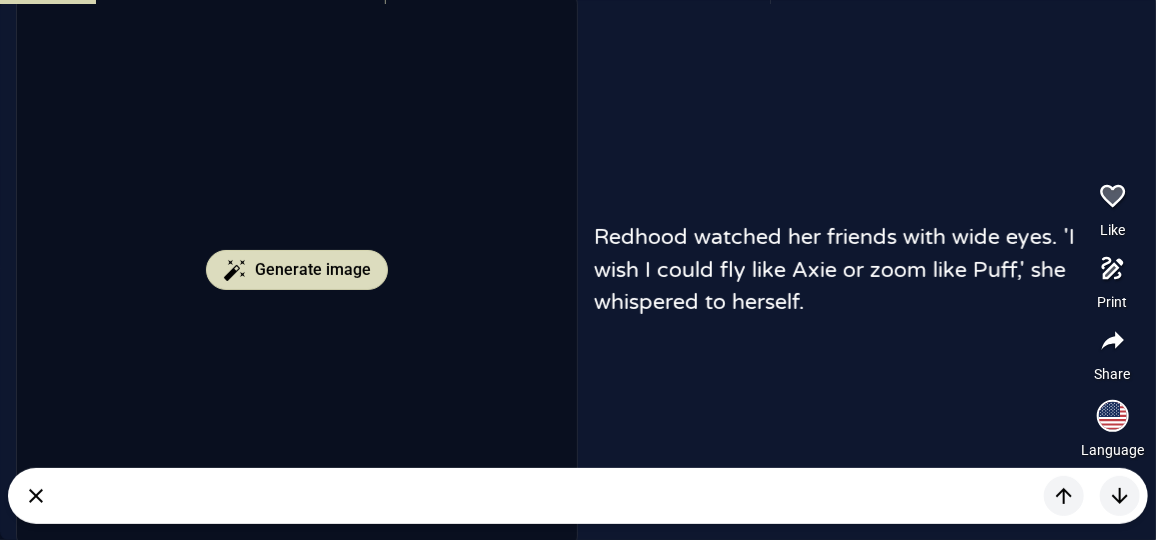 click on "Generate image" at bounding box center (313, 270) 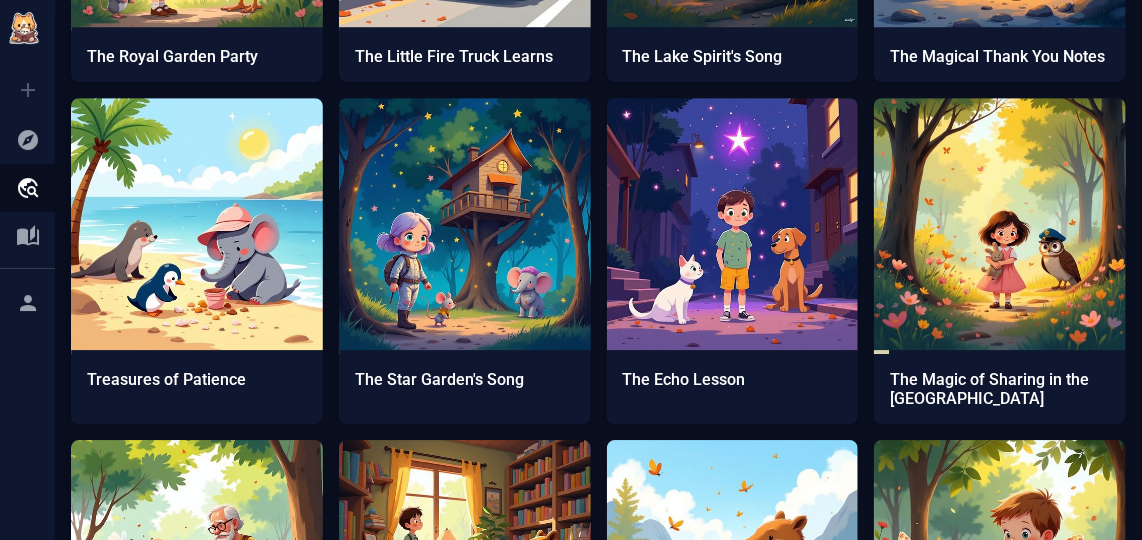 scroll, scrollTop: 7458, scrollLeft: 0, axis: vertical 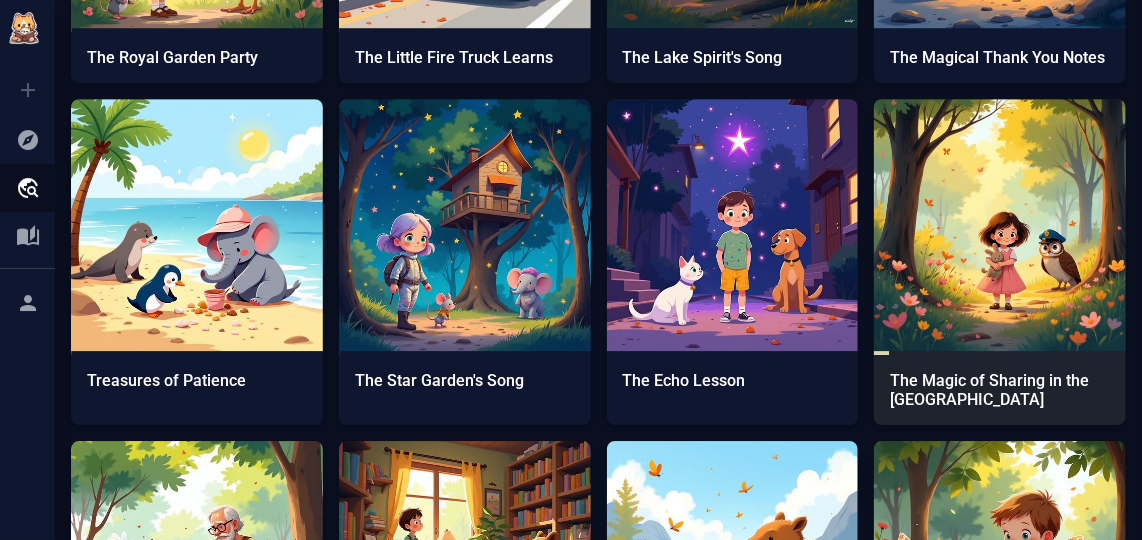 click at bounding box center (1000, 225) 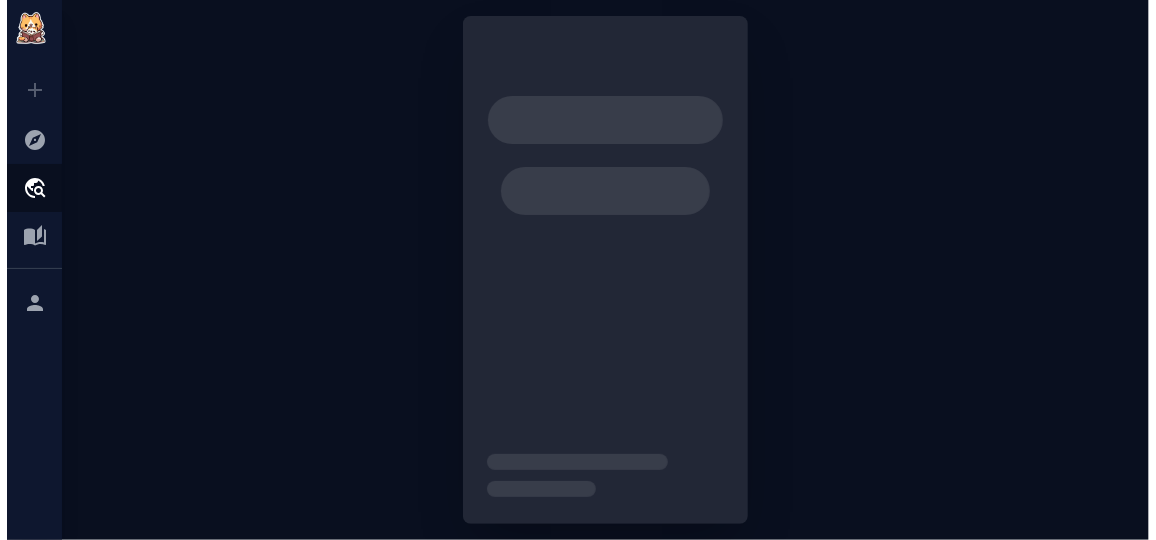 scroll, scrollTop: 0, scrollLeft: 0, axis: both 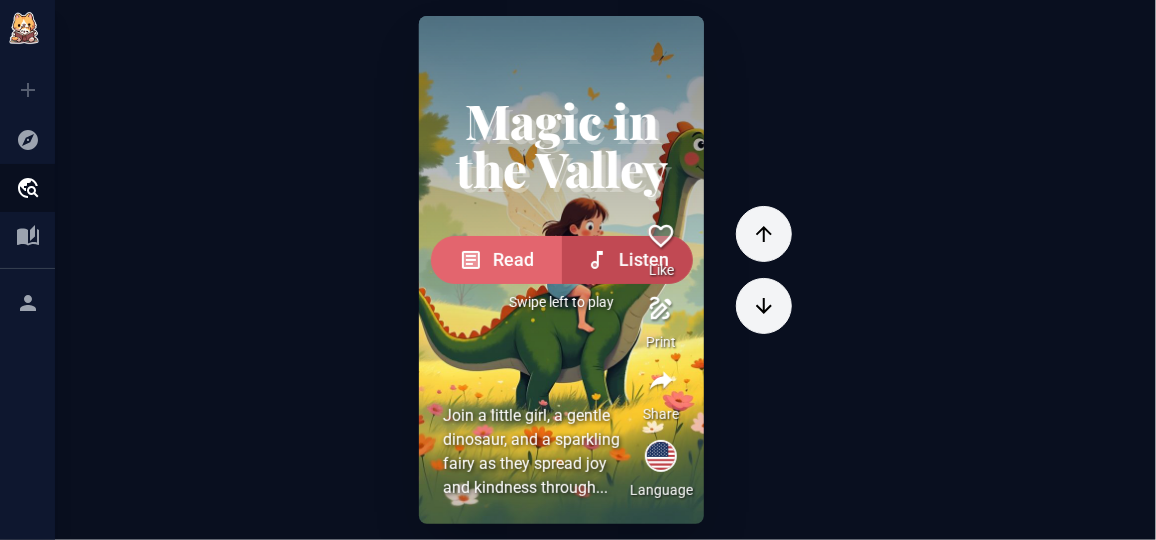 click on "Read" at bounding box center (513, 260) 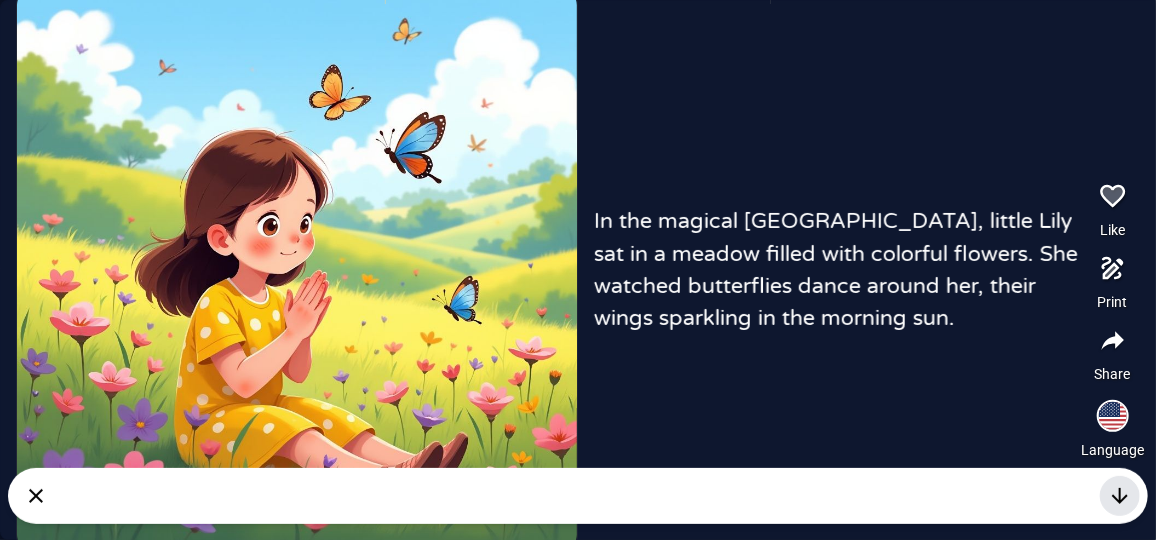 click 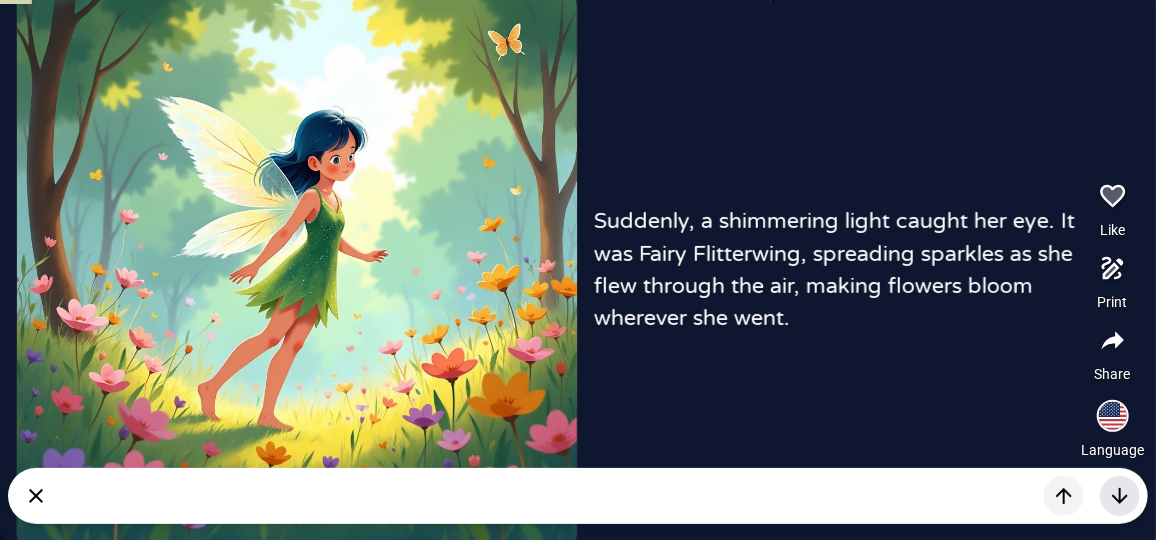 click 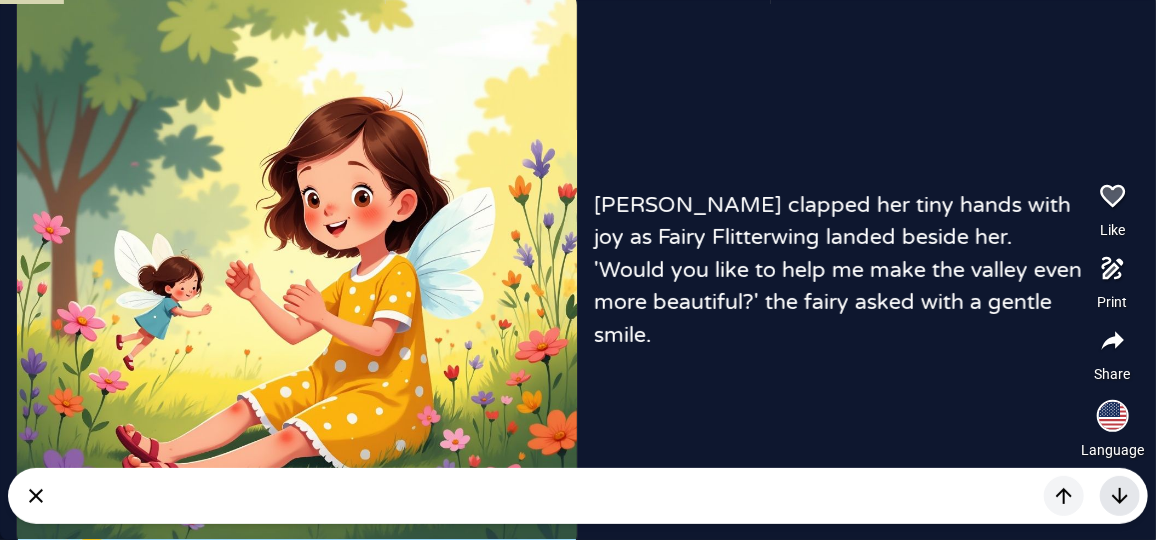 click 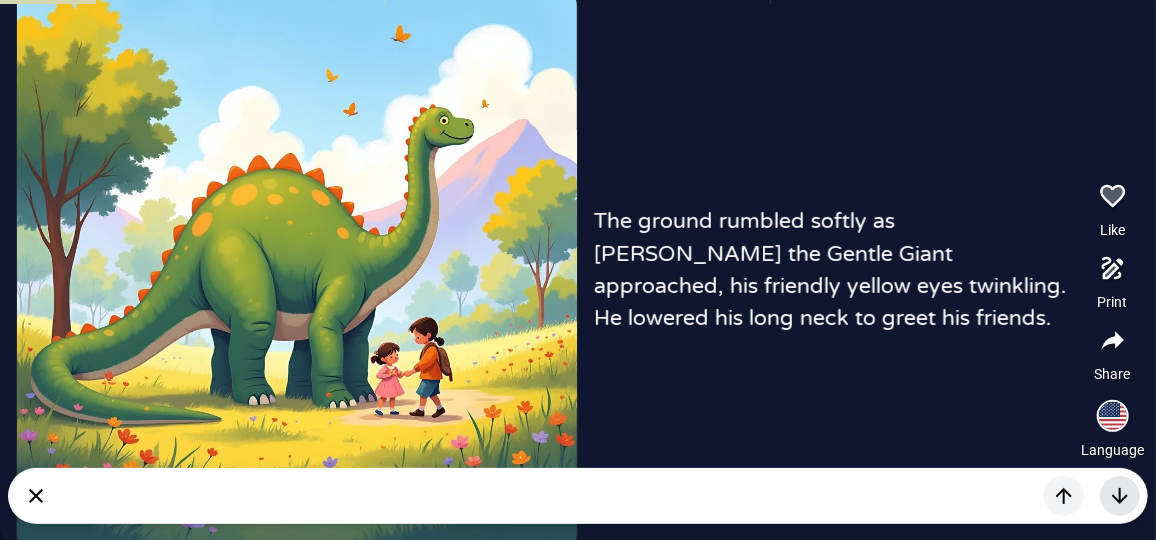 click 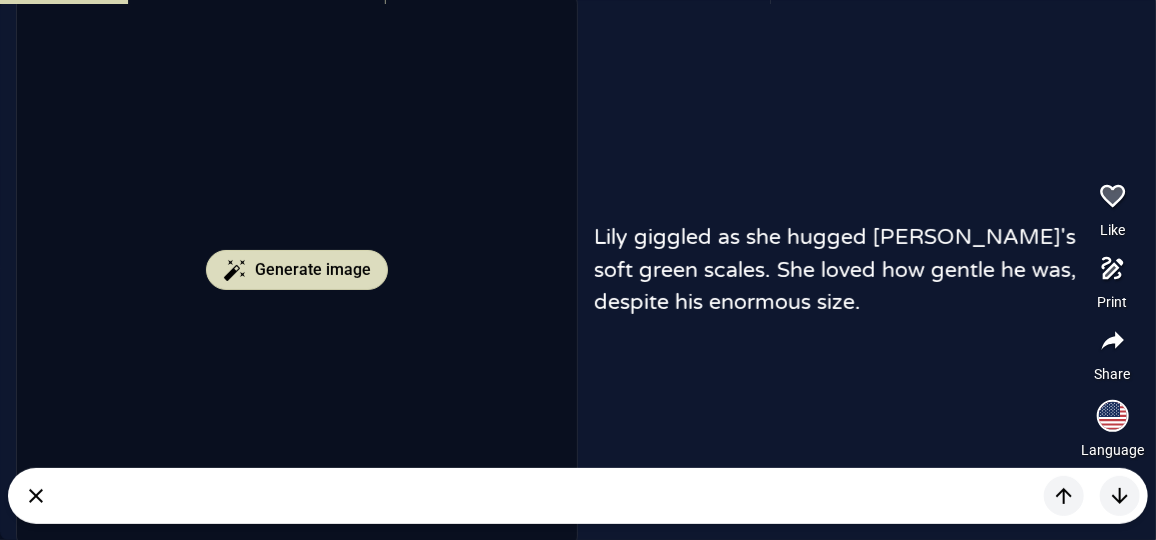 click on "Generate image" at bounding box center [313, 270] 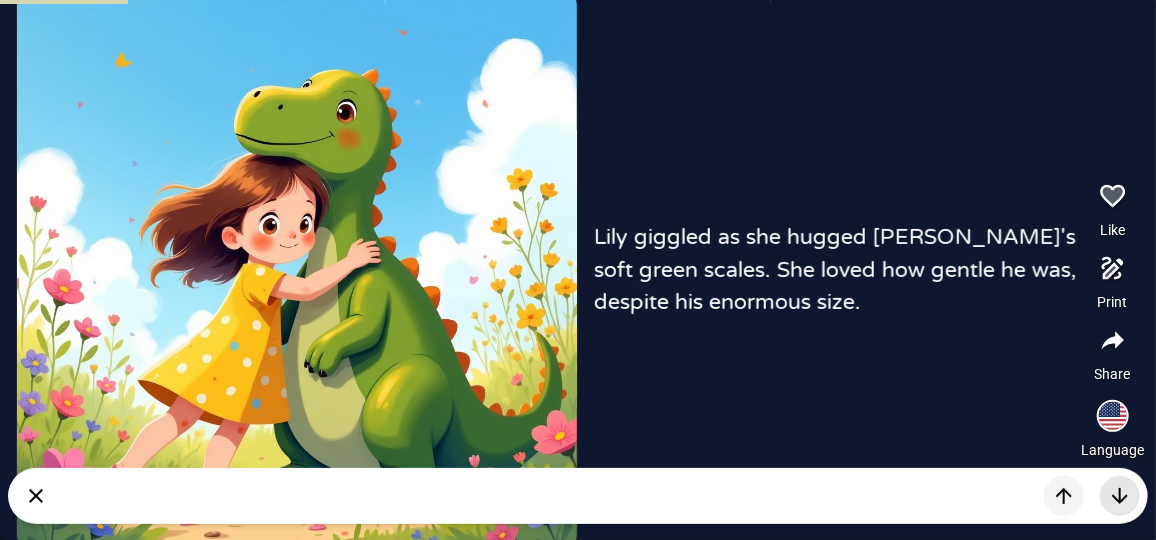click at bounding box center (1120, 496) 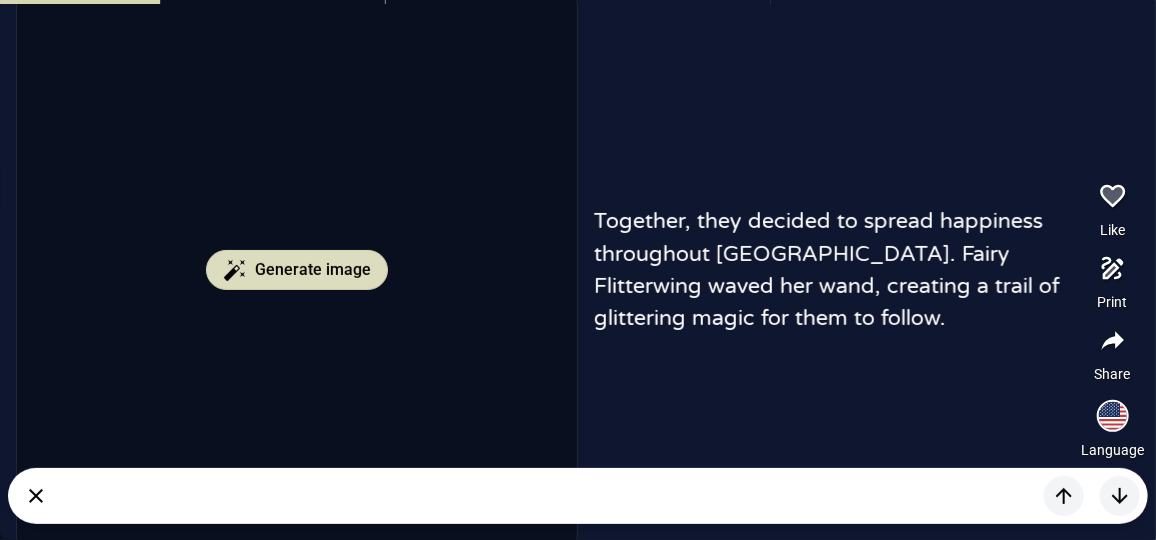 click on "Generate image" at bounding box center (313, 270) 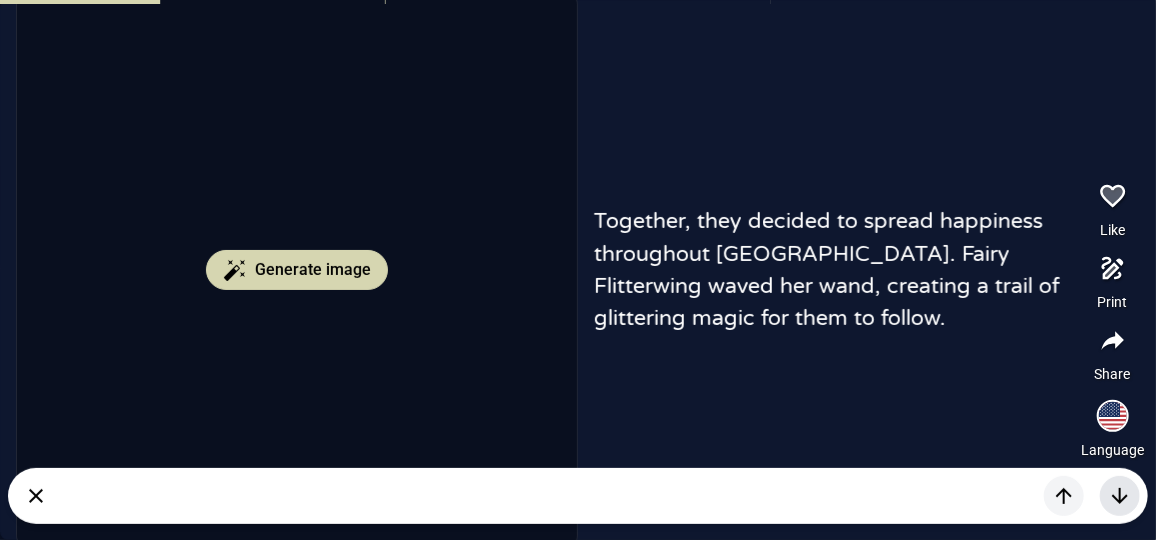 click 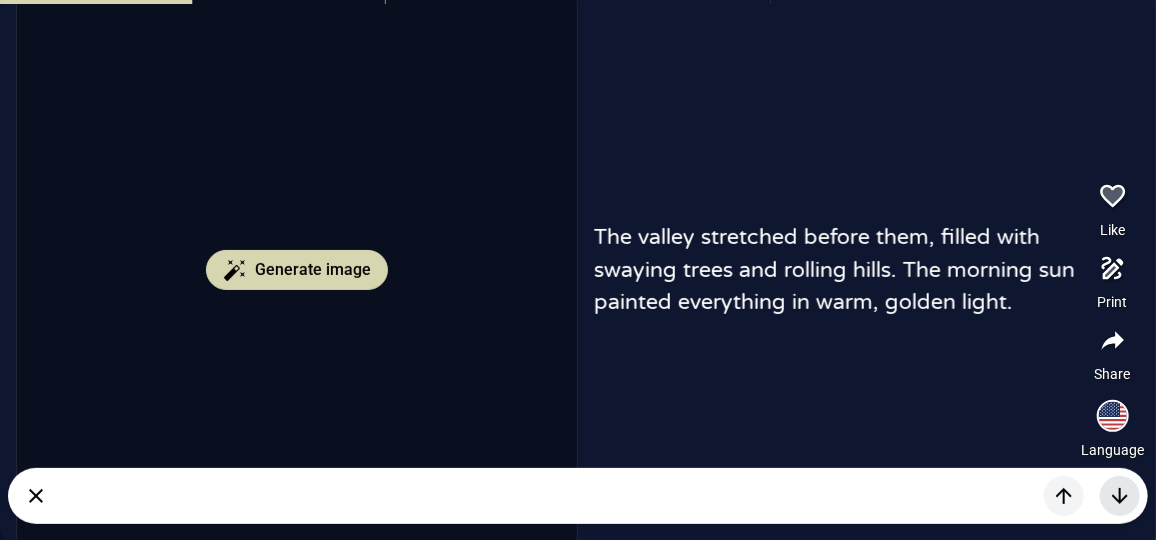 click 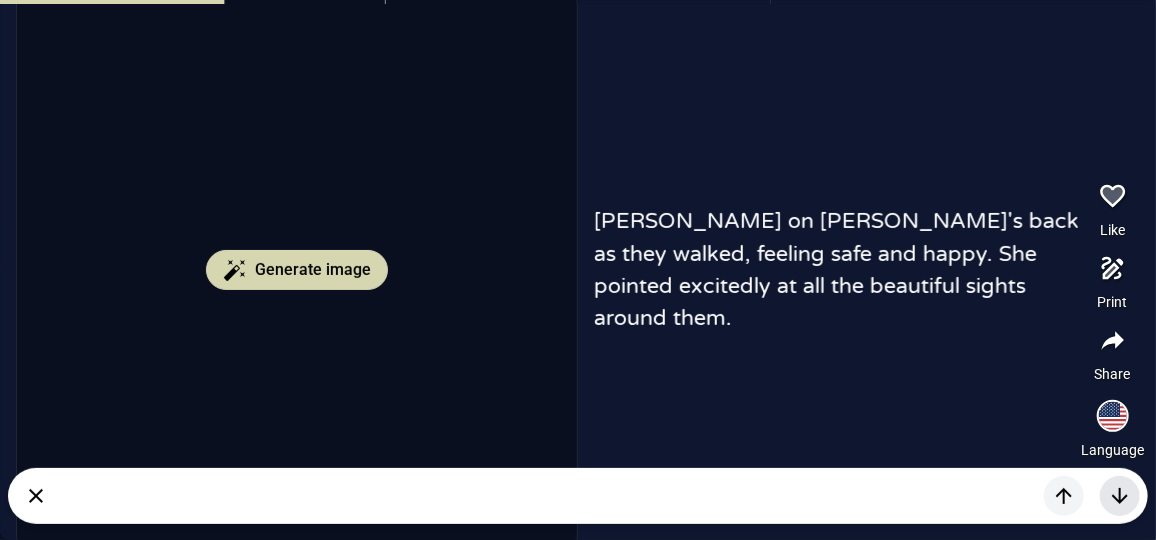 click 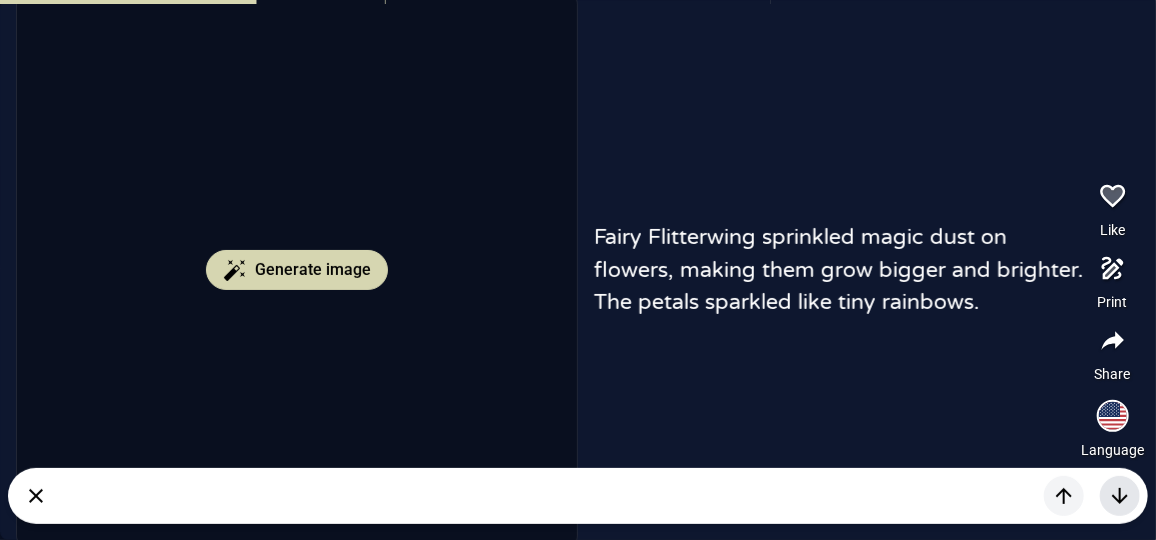 click 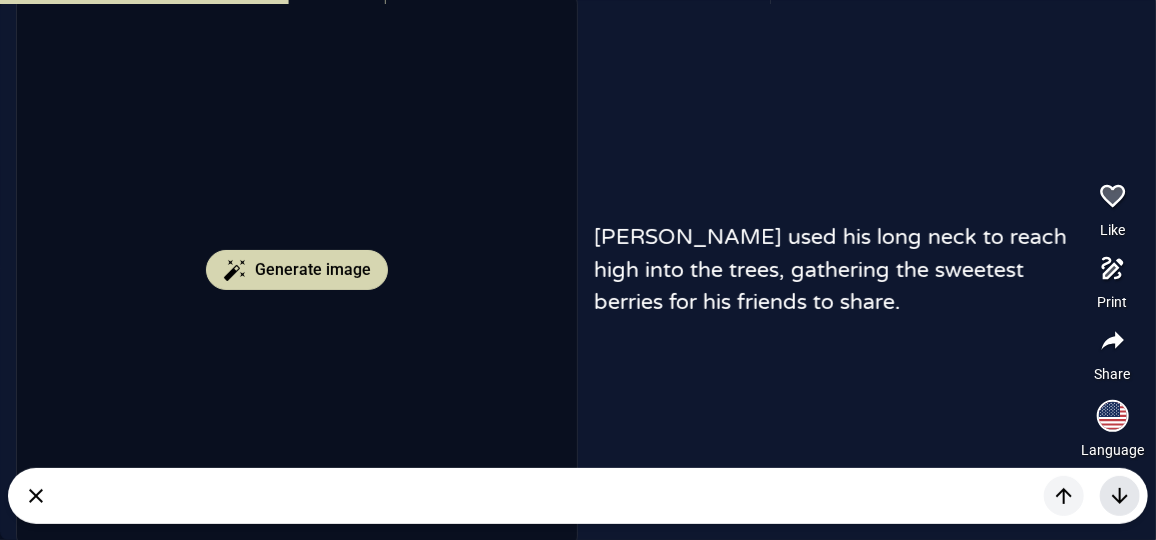 click 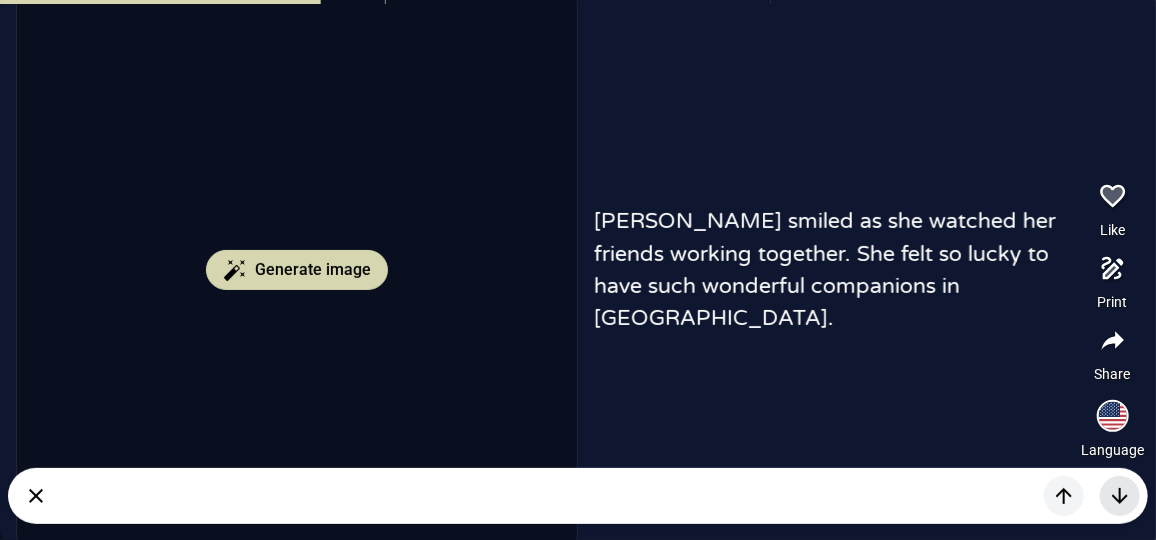 click 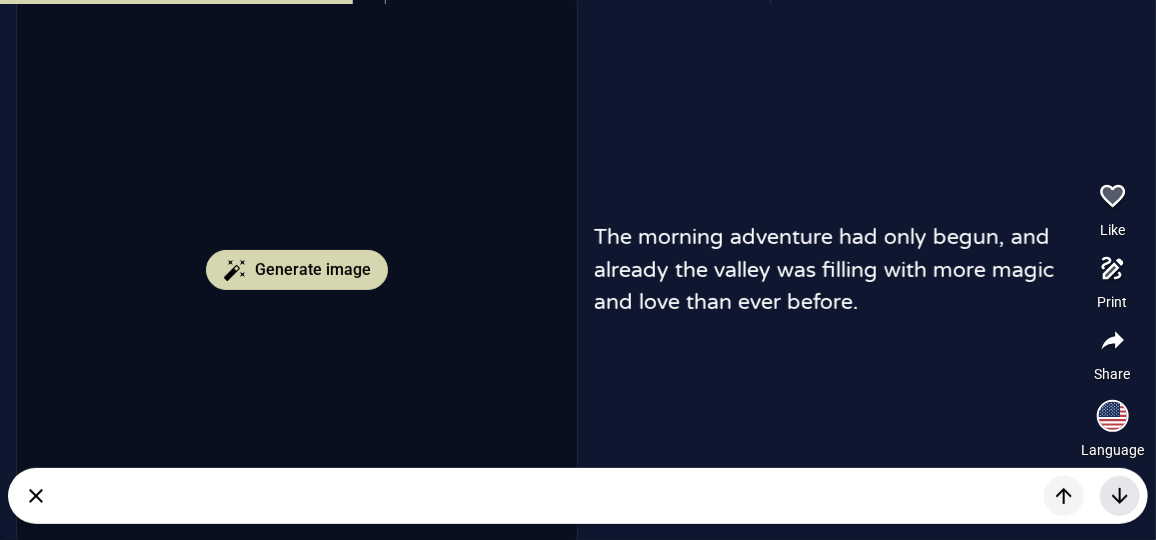 click 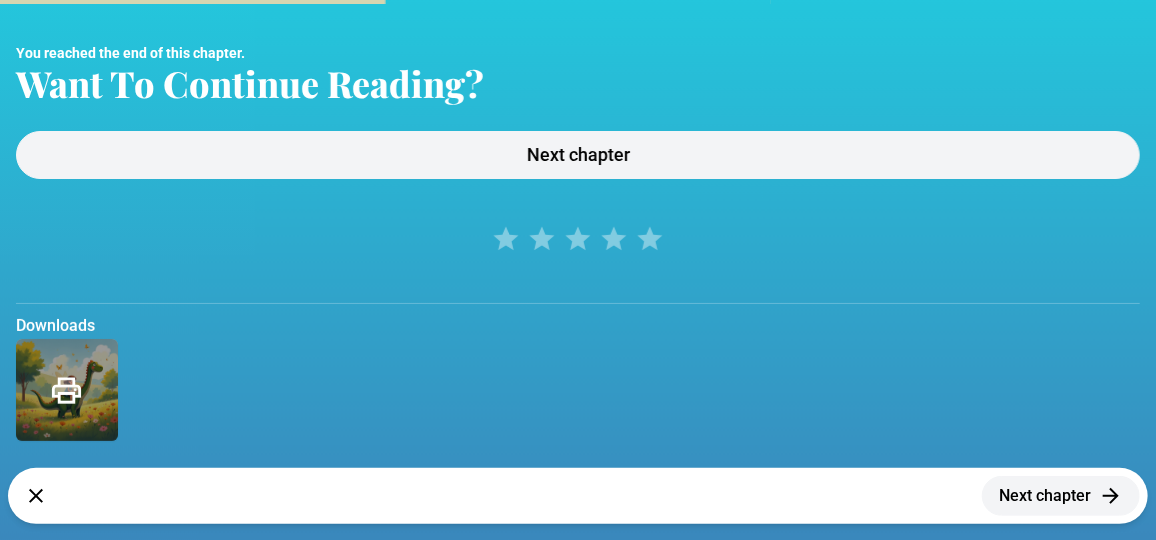 click on "Next chapter" at bounding box center (1061, 496) 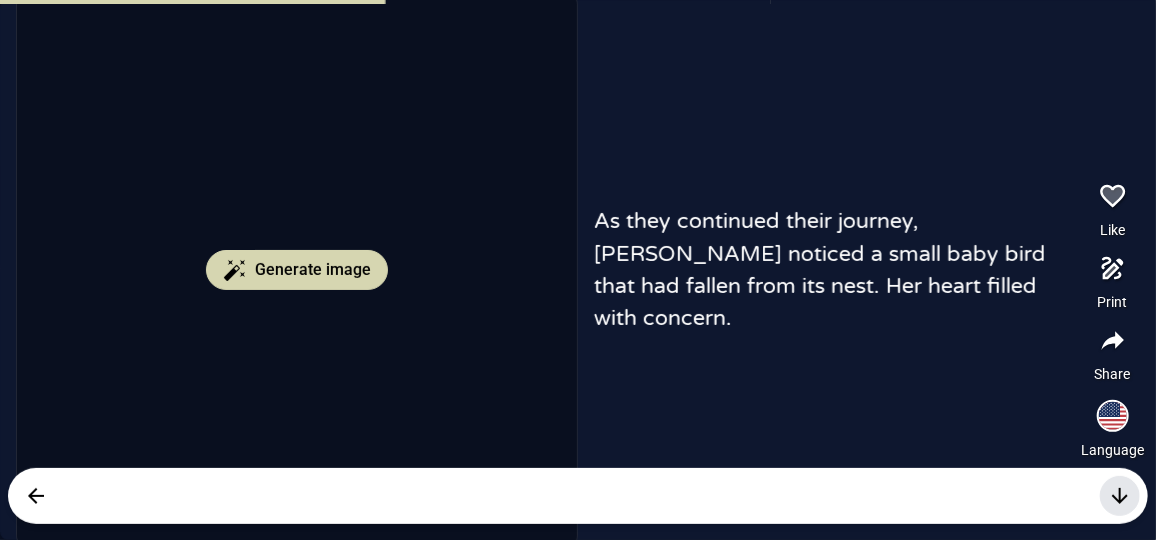click 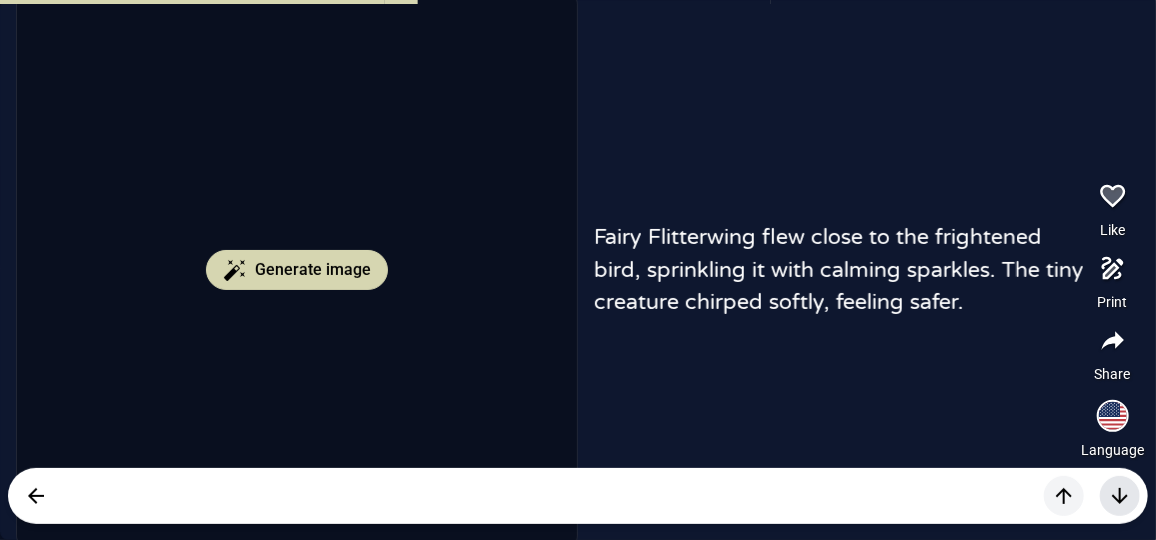 click 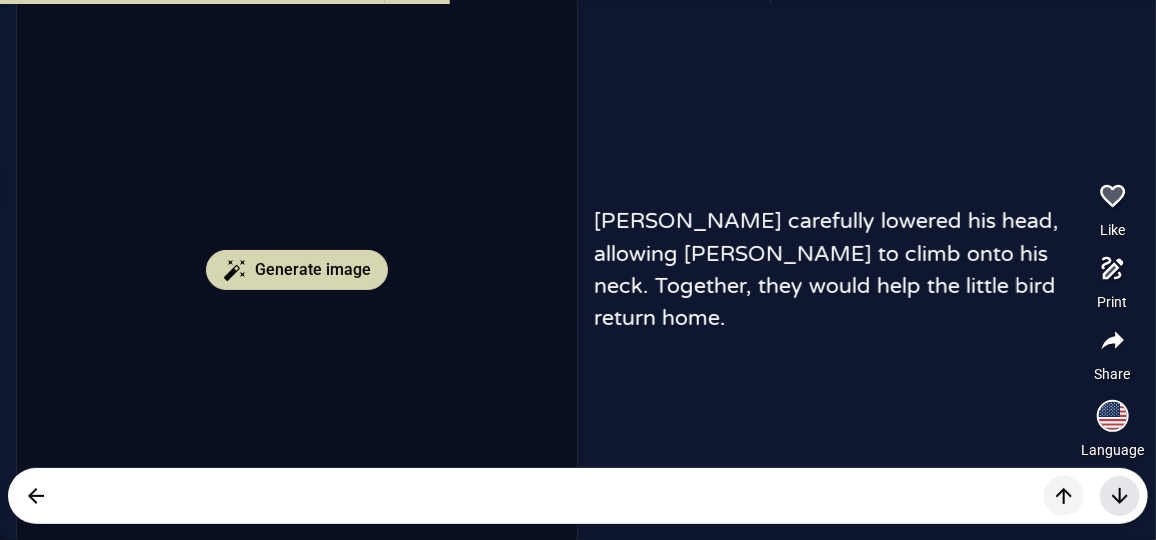 click 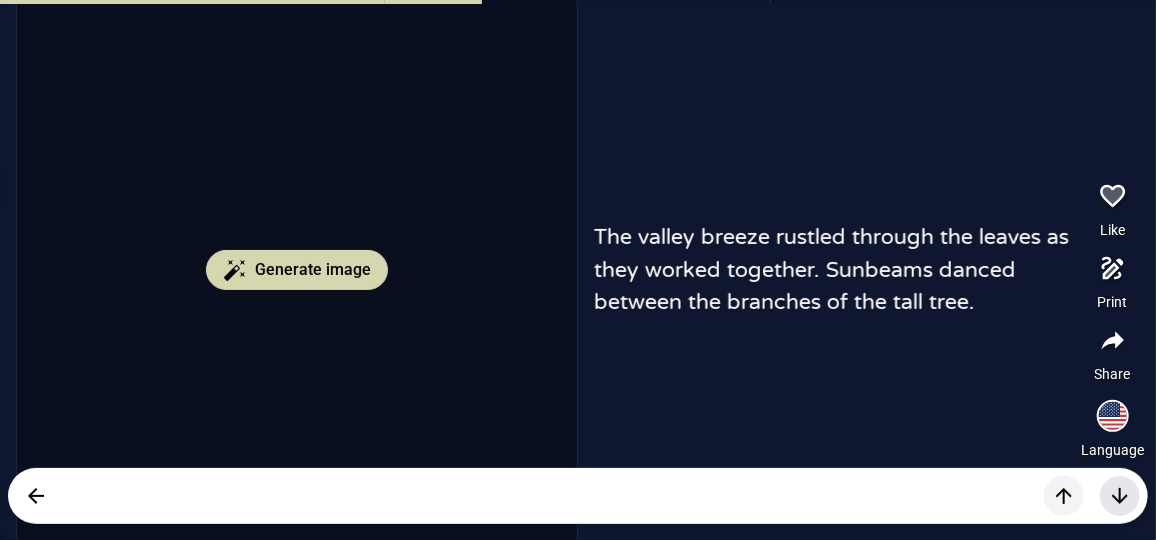 click 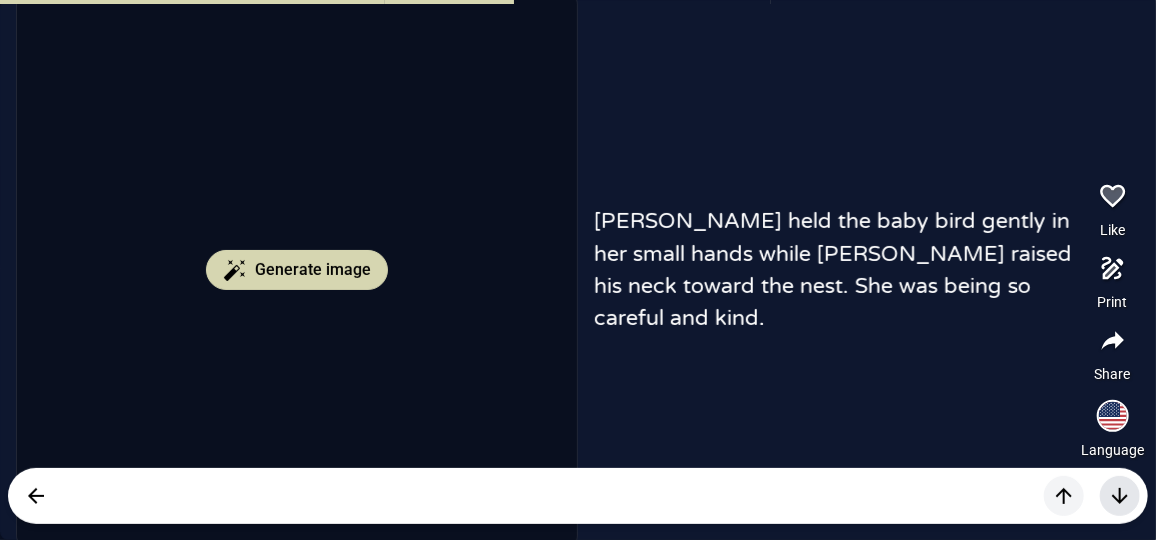 click 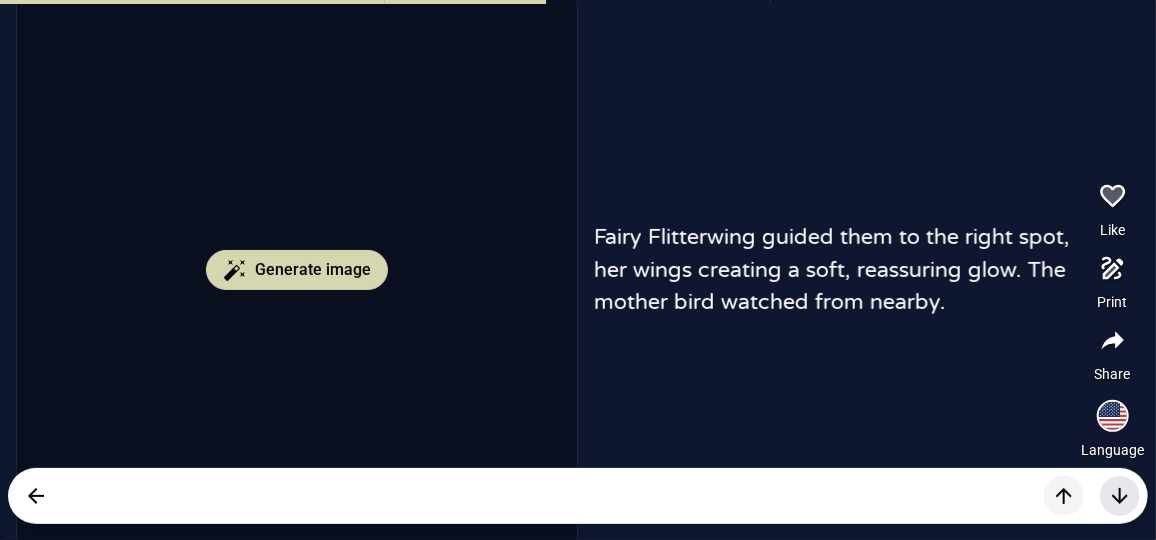 click 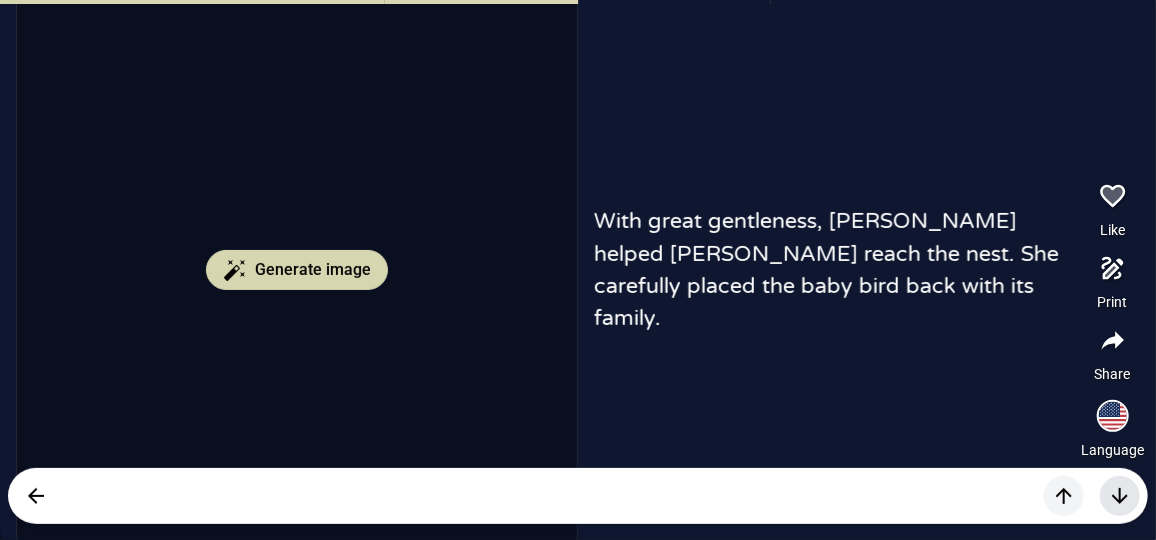 click 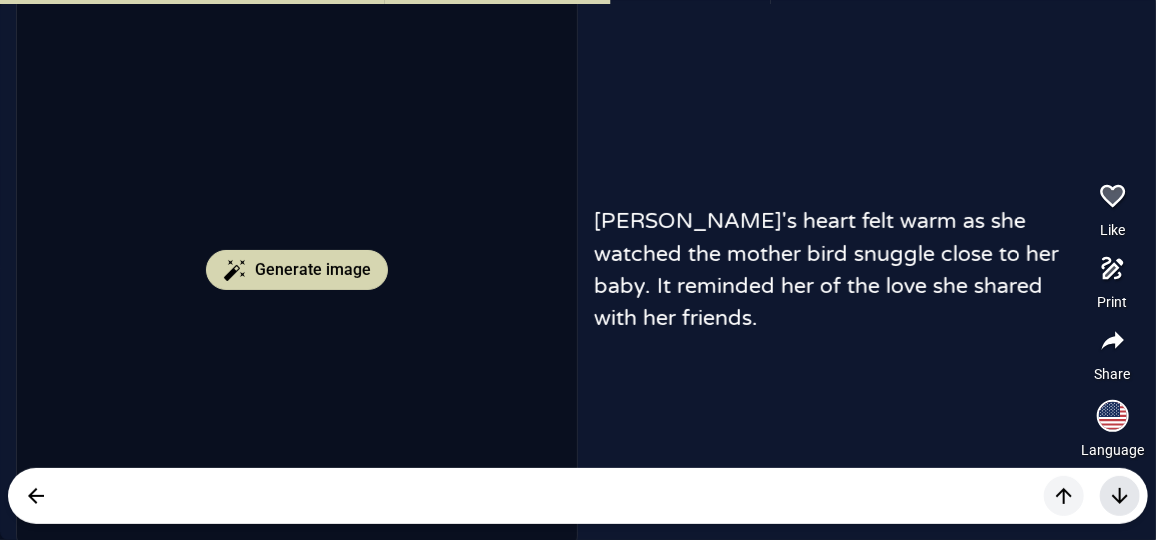 click 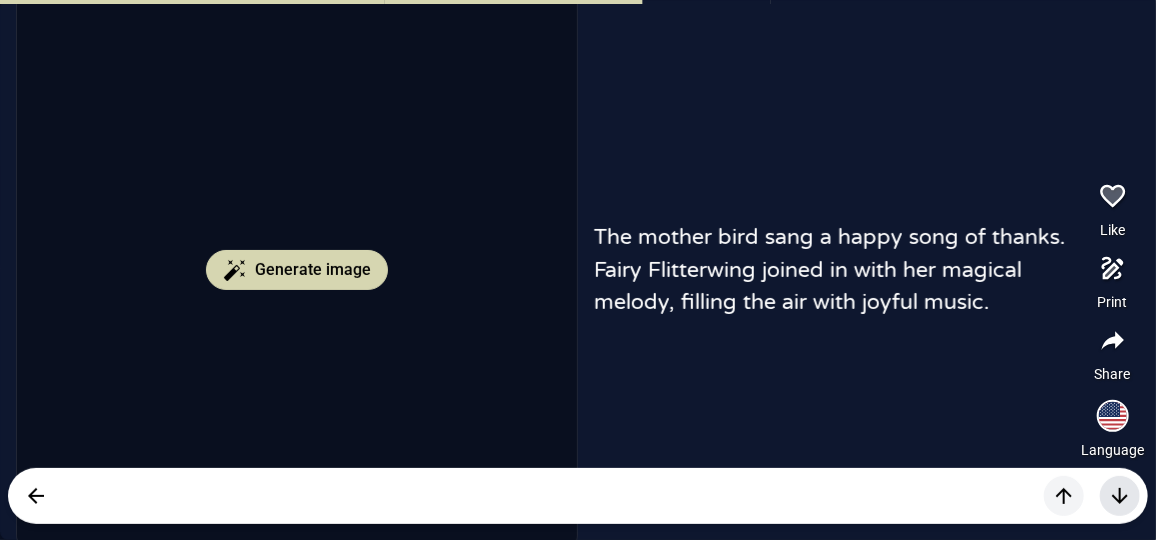 click 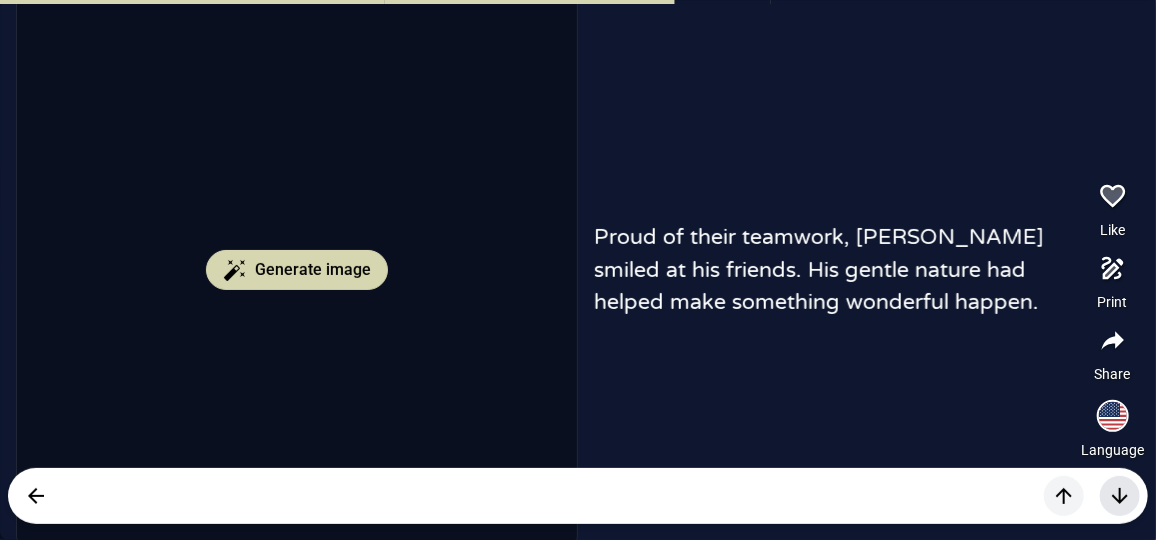 click 